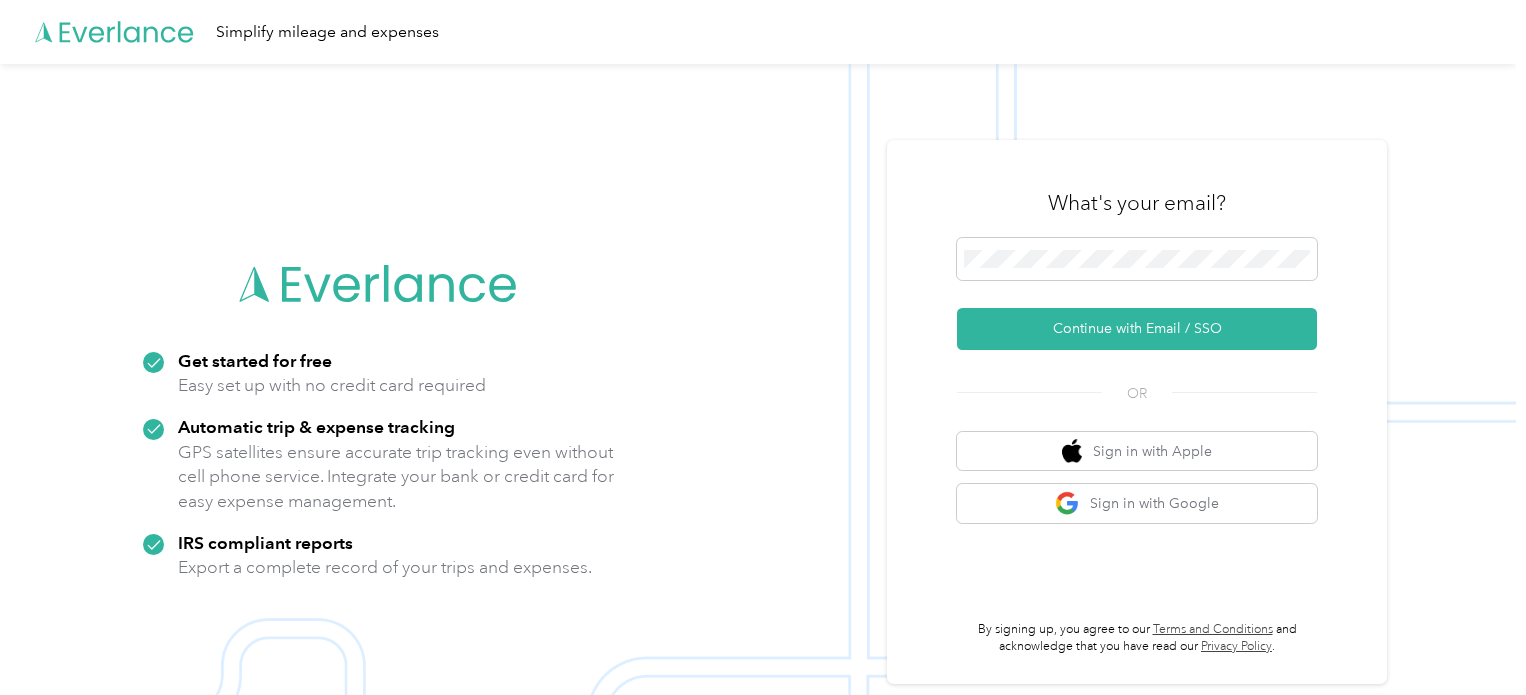 scroll, scrollTop: 0, scrollLeft: 0, axis: both 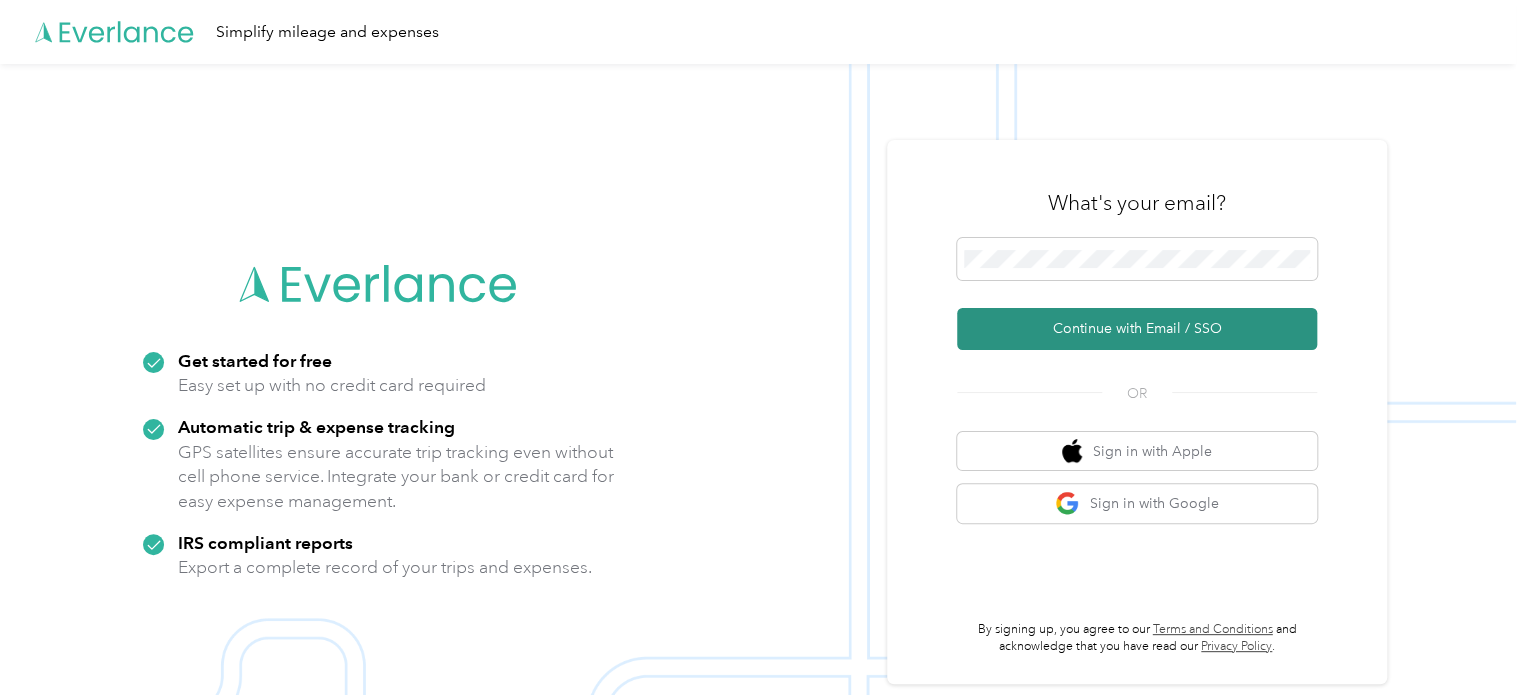 click on "Continue with Email / SSO" at bounding box center (1137, 329) 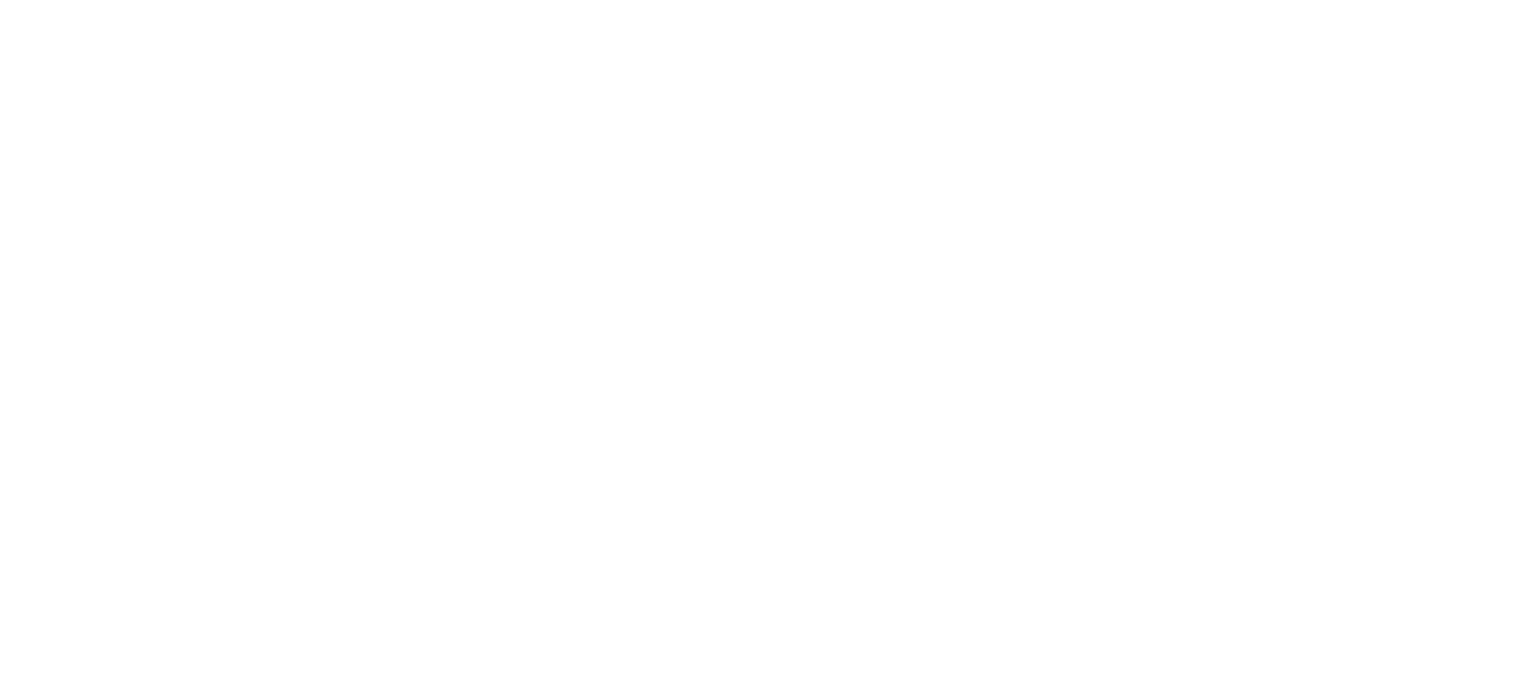 scroll, scrollTop: 0, scrollLeft: 0, axis: both 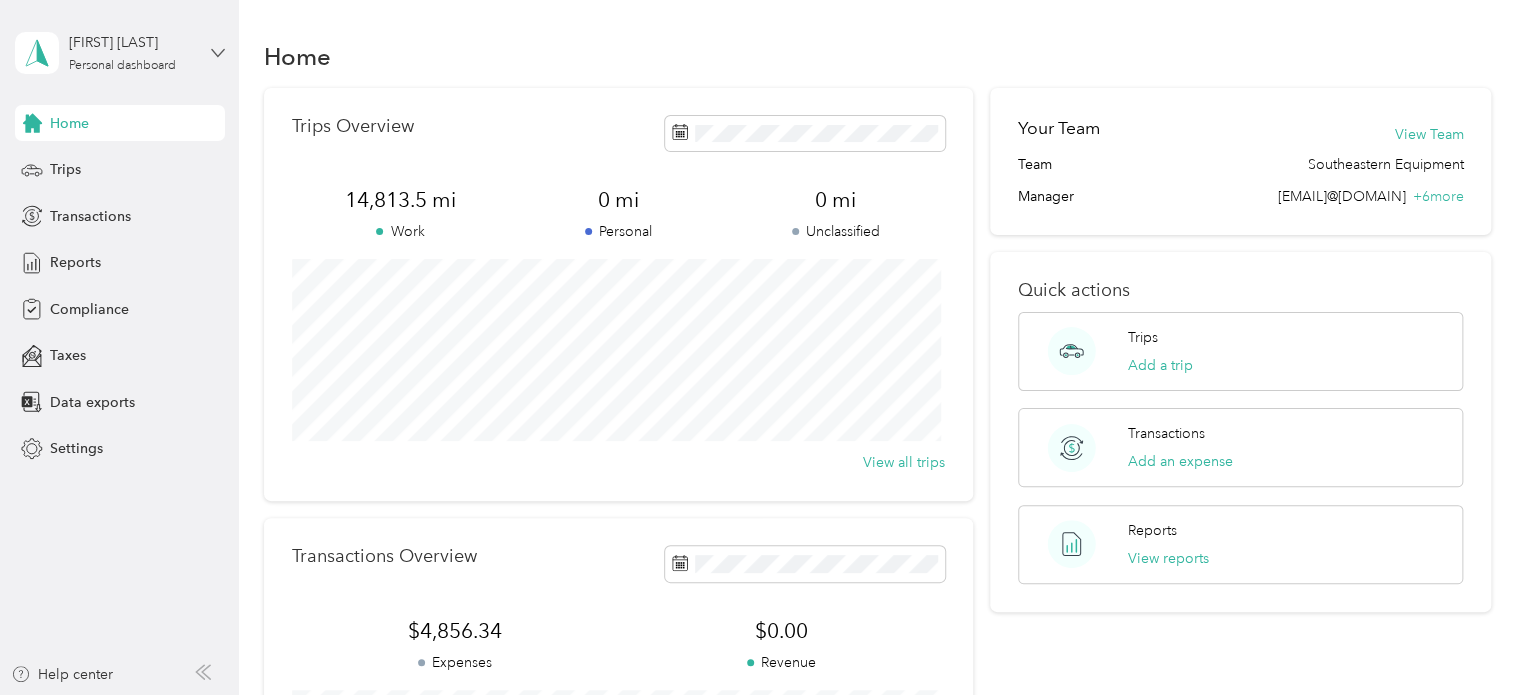 click 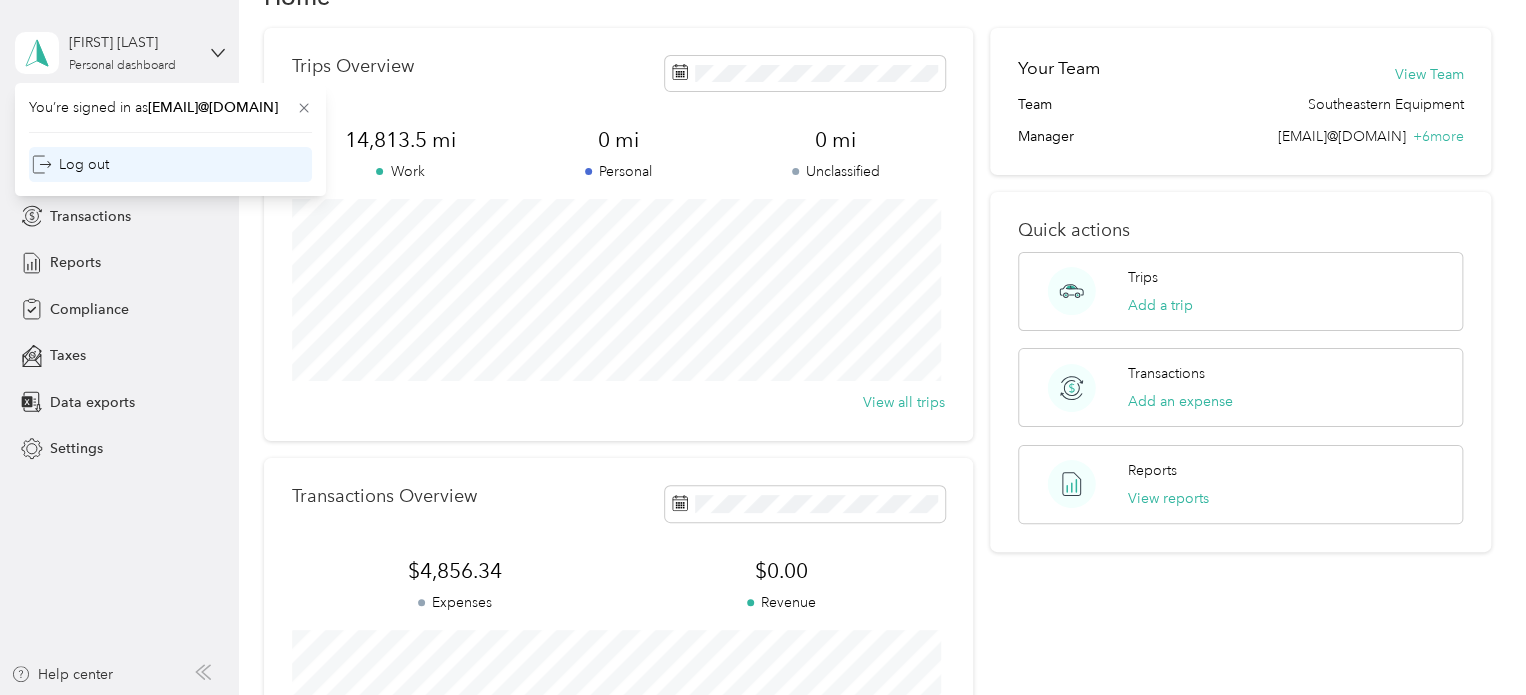 scroll, scrollTop: 0, scrollLeft: 0, axis: both 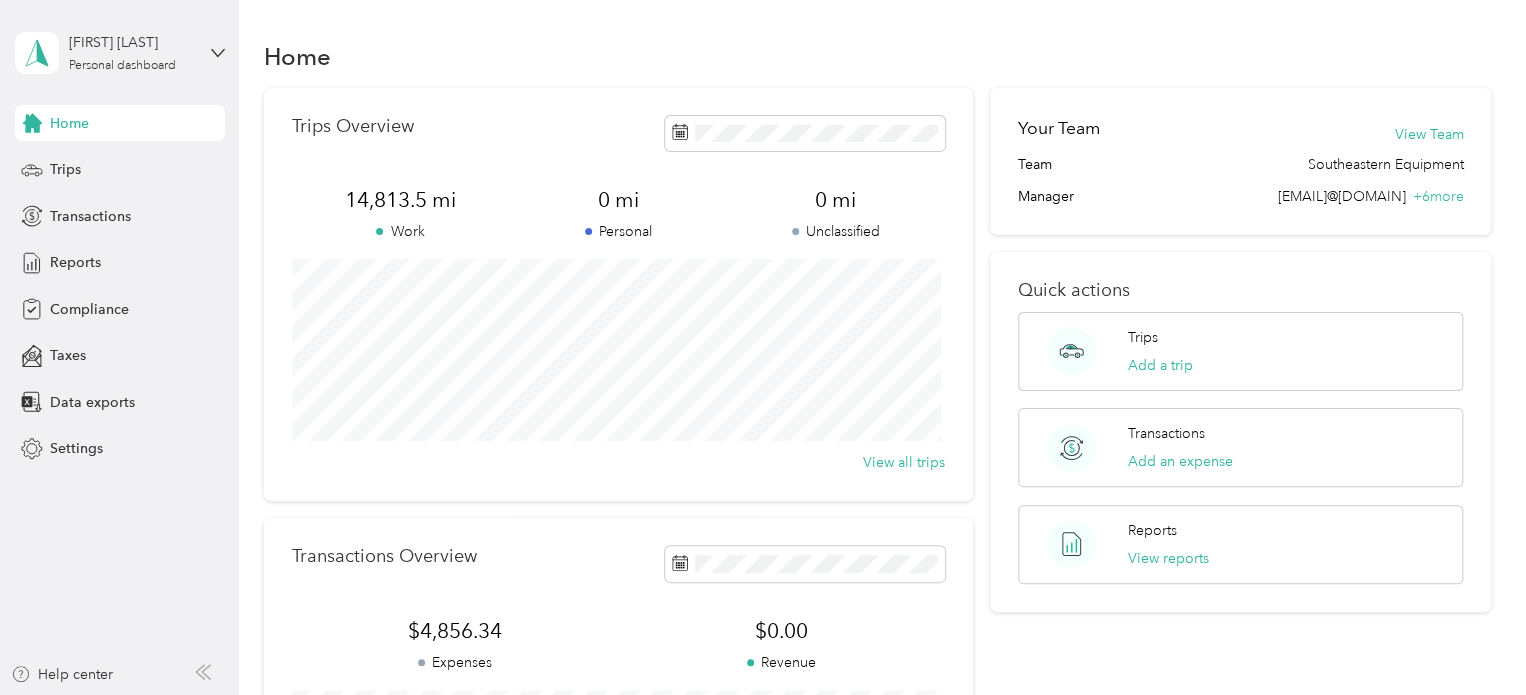 click on "Home" at bounding box center [297, 56] 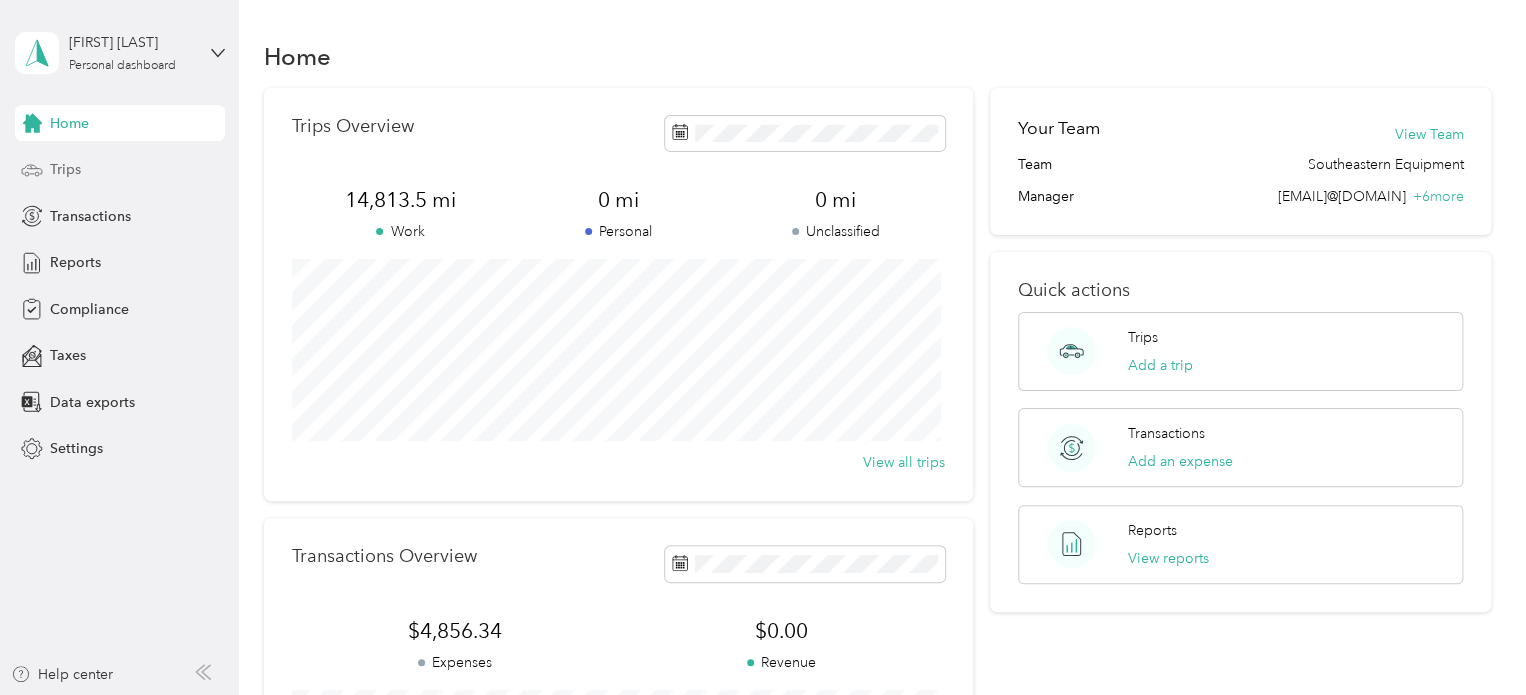 click on "Trips" at bounding box center (120, 170) 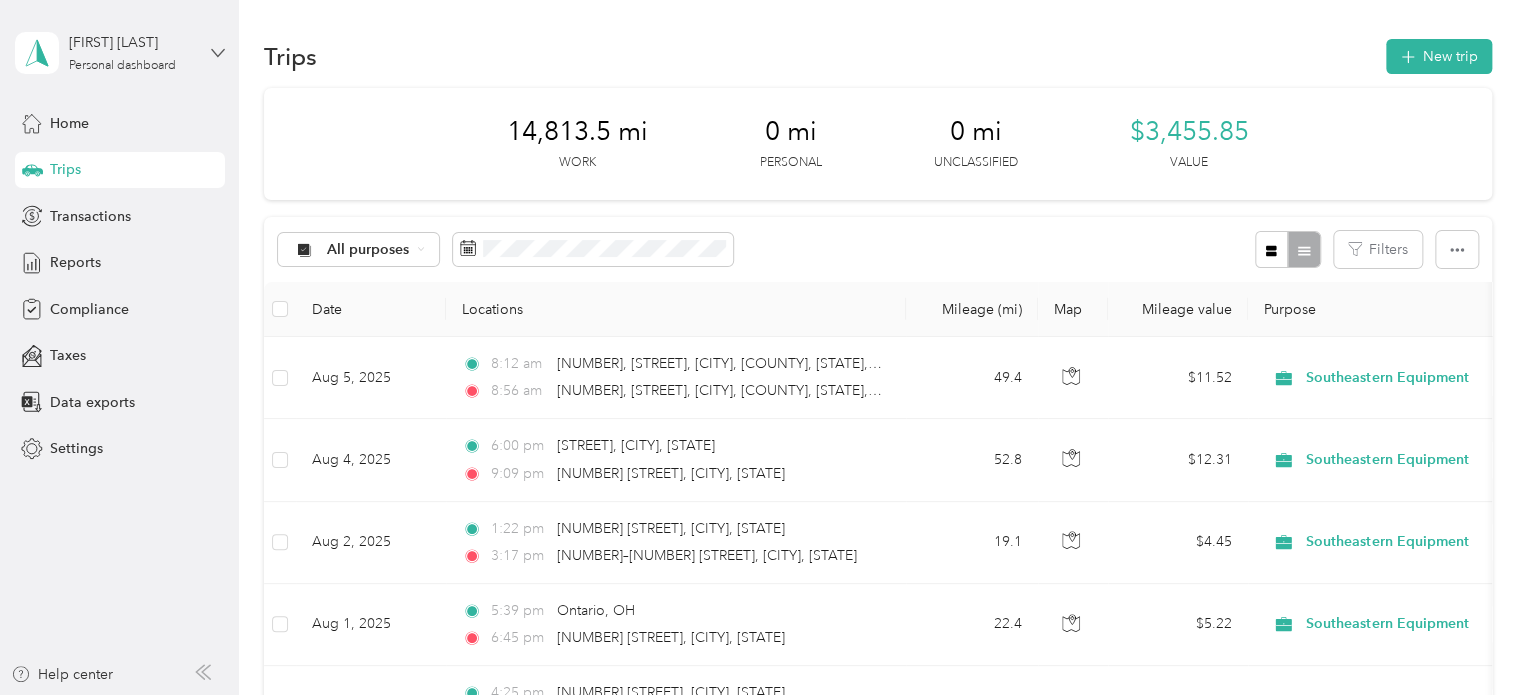 click 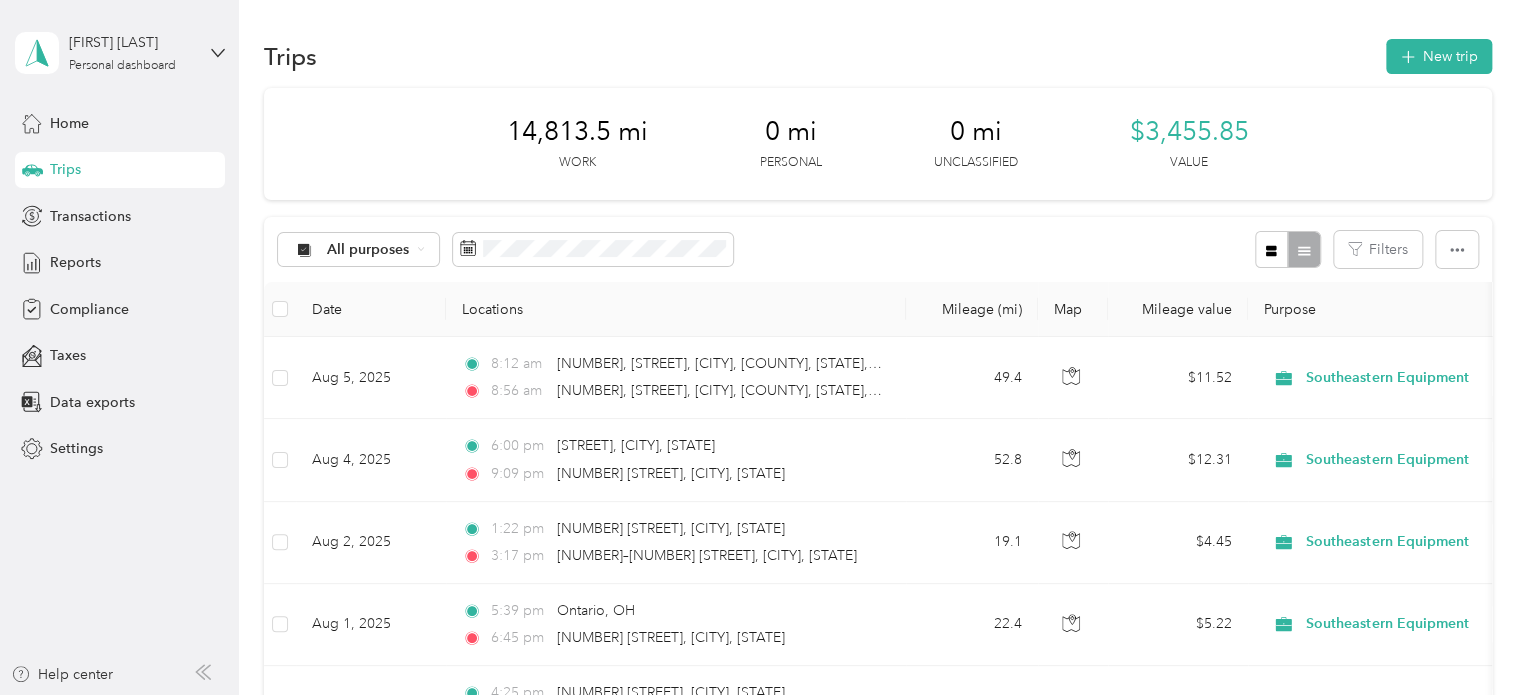 click on "You’re signed in as  [EMAIL]   Log out" at bounding box center (170, 137) 